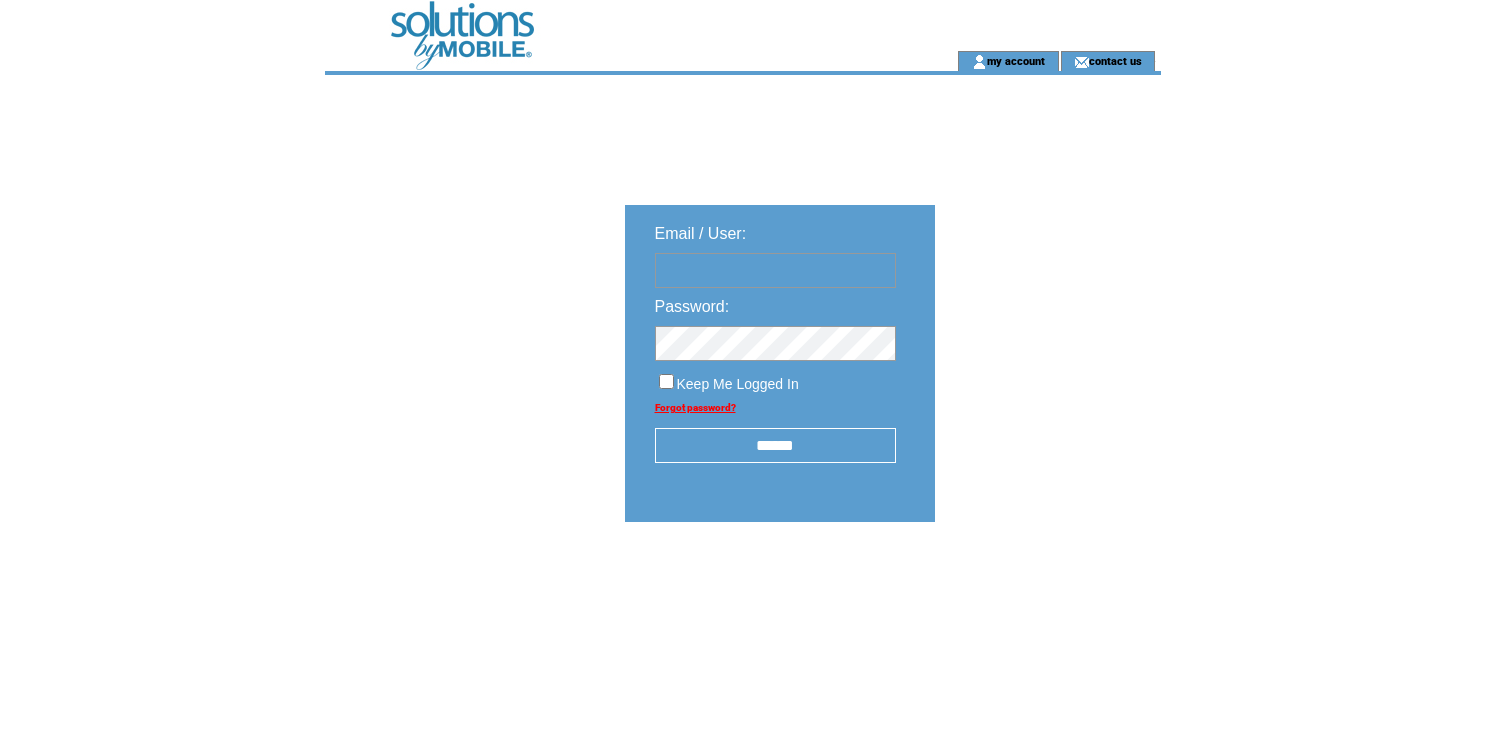 scroll, scrollTop: 0, scrollLeft: 0, axis: both 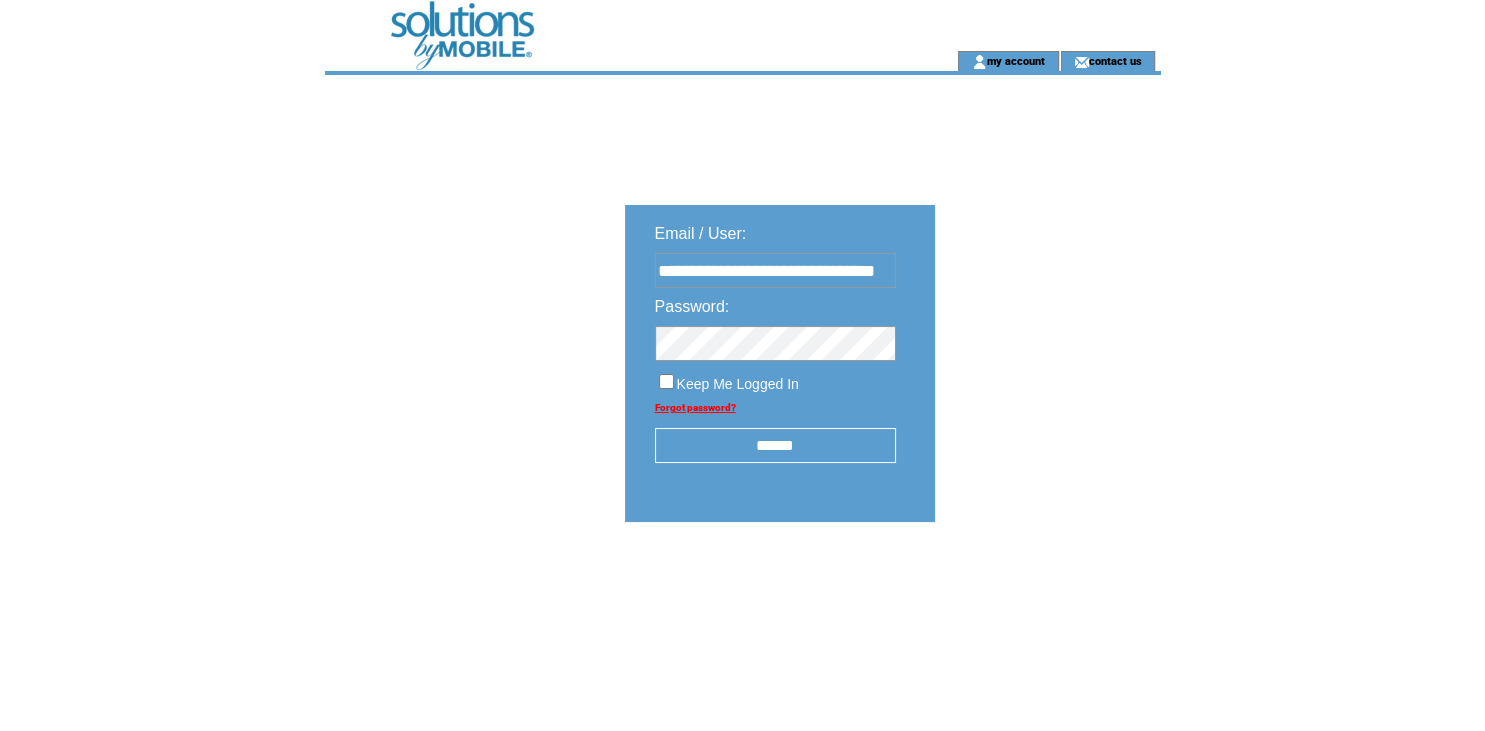 type on "**********" 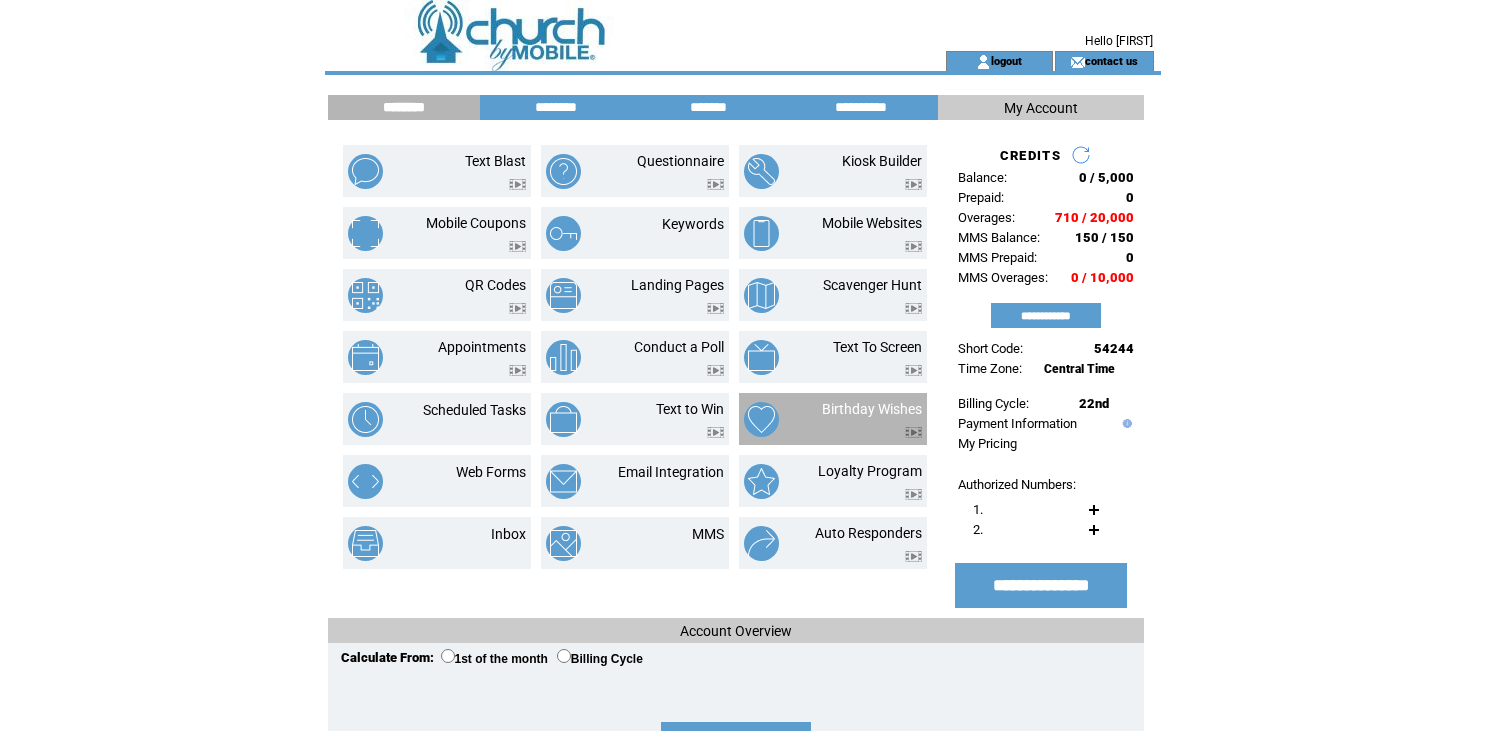 scroll, scrollTop: 0, scrollLeft: 0, axis: both 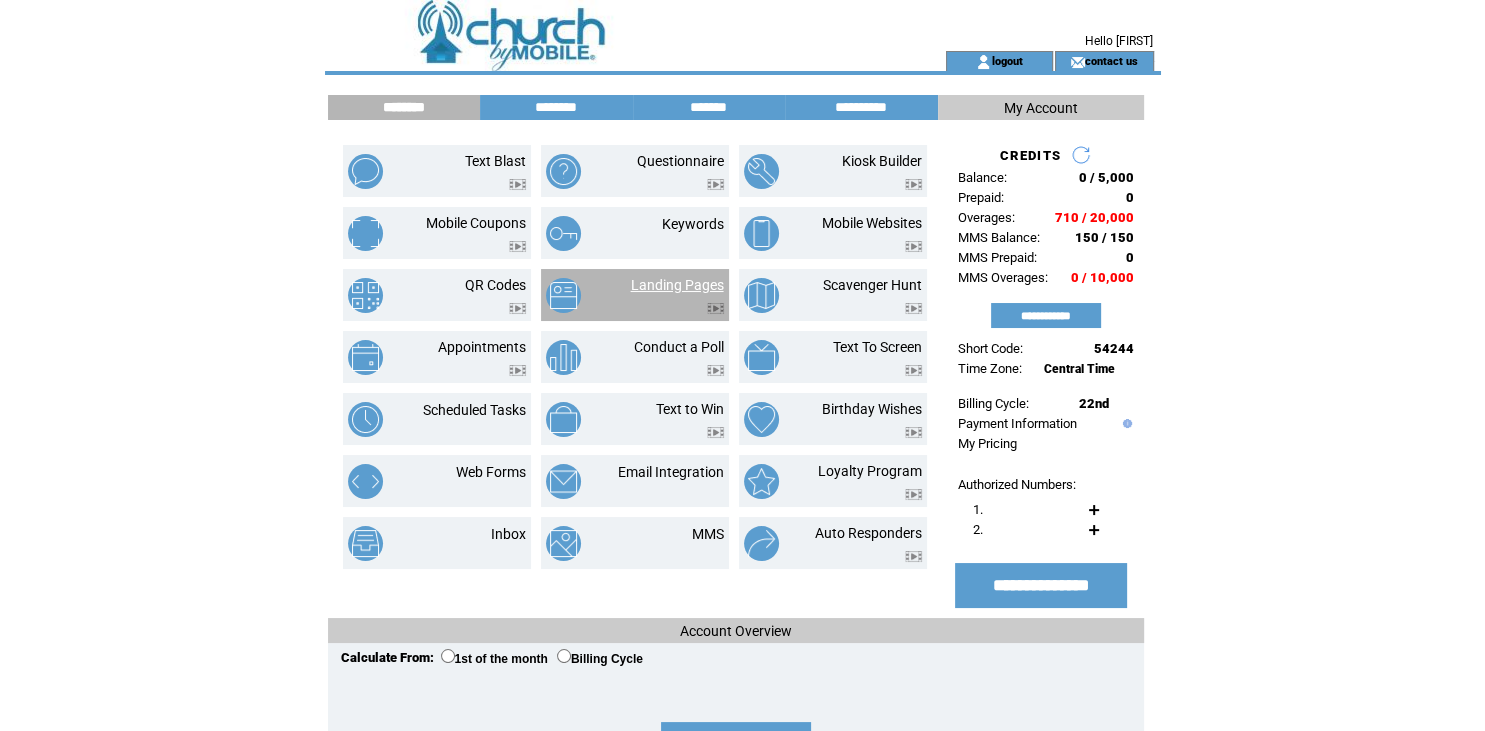 click on "Landing Pages" at bounding box center [677, 285] 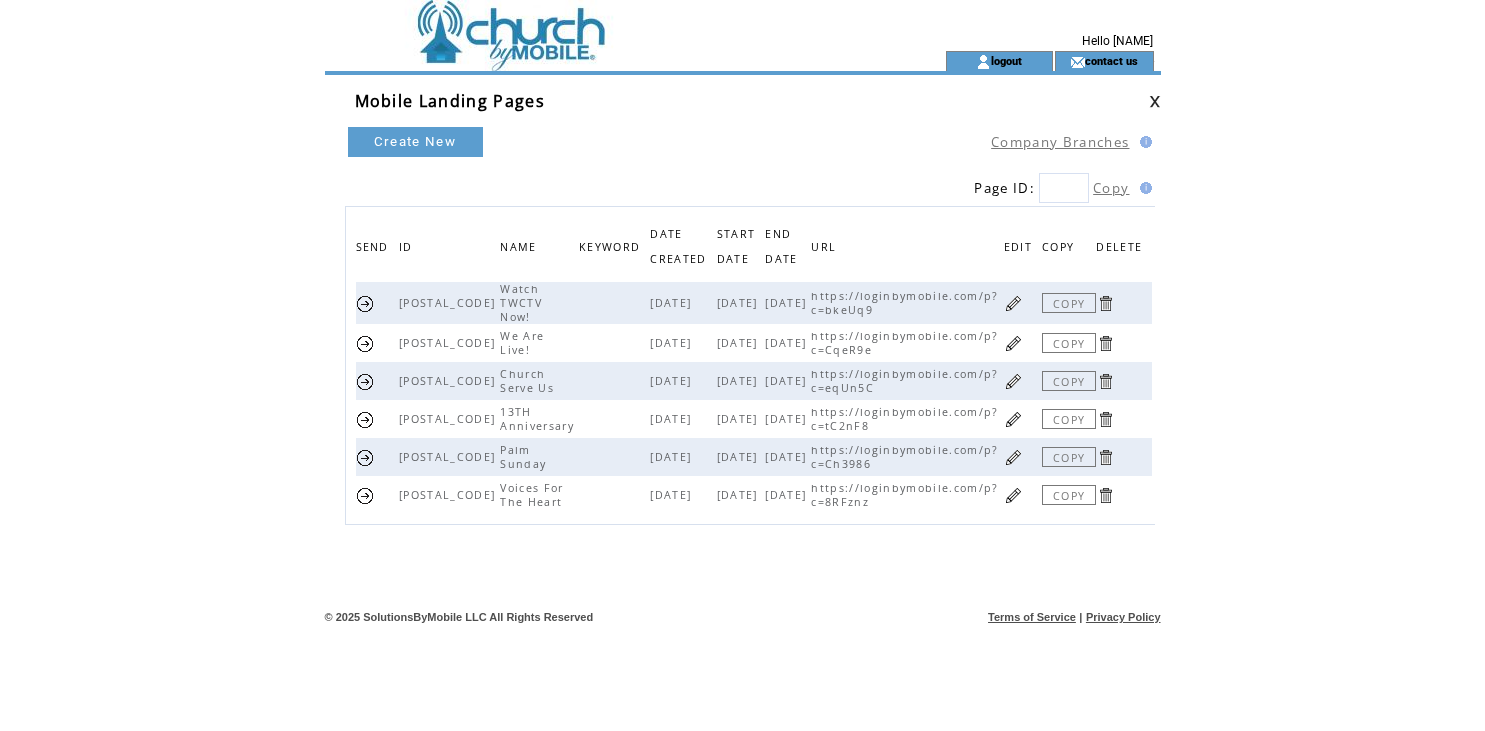 scroll, scrollTop: 0, scrollLeft: 0, axis: both 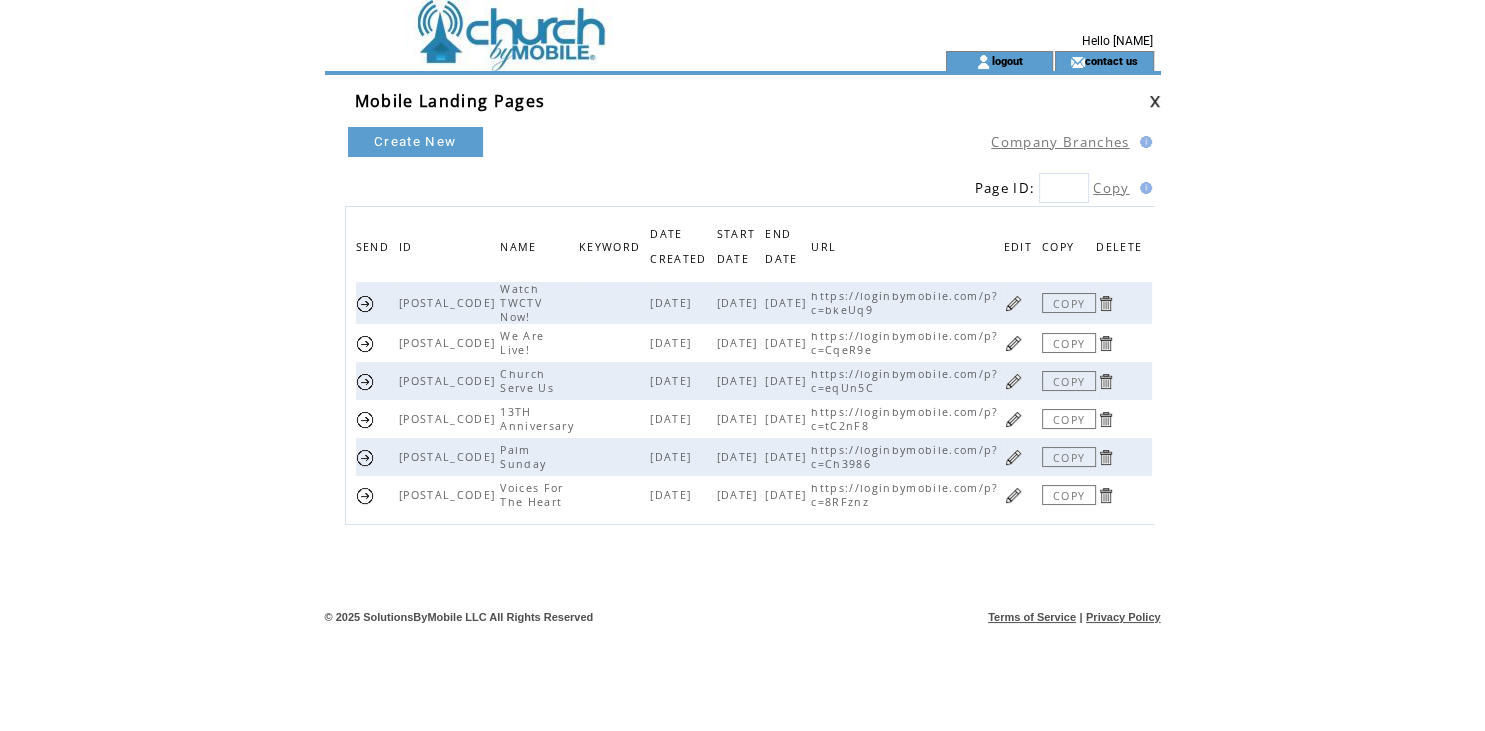 click at bounding box center (1013, 343) 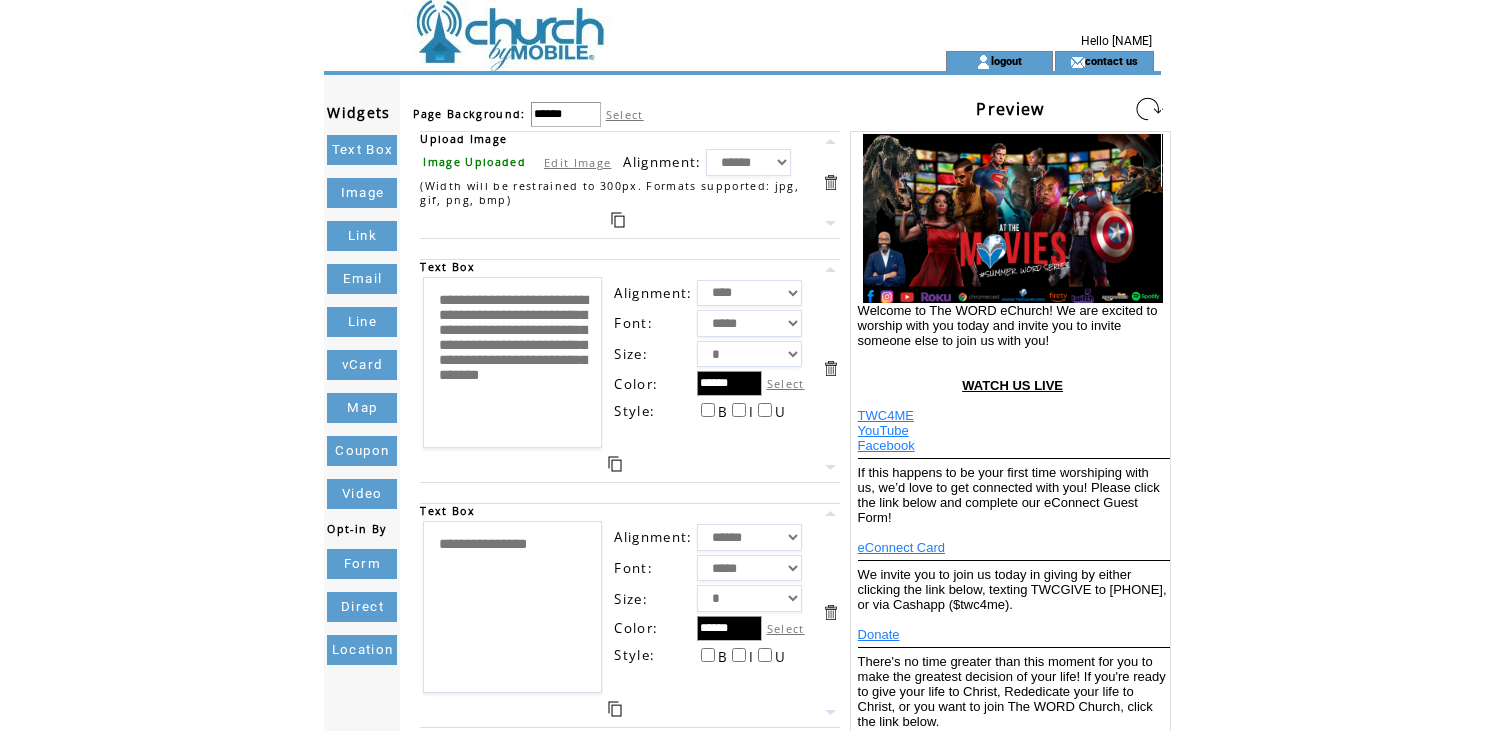 scroll, scrollTop: 0, scrollLeft: 0, axis: both 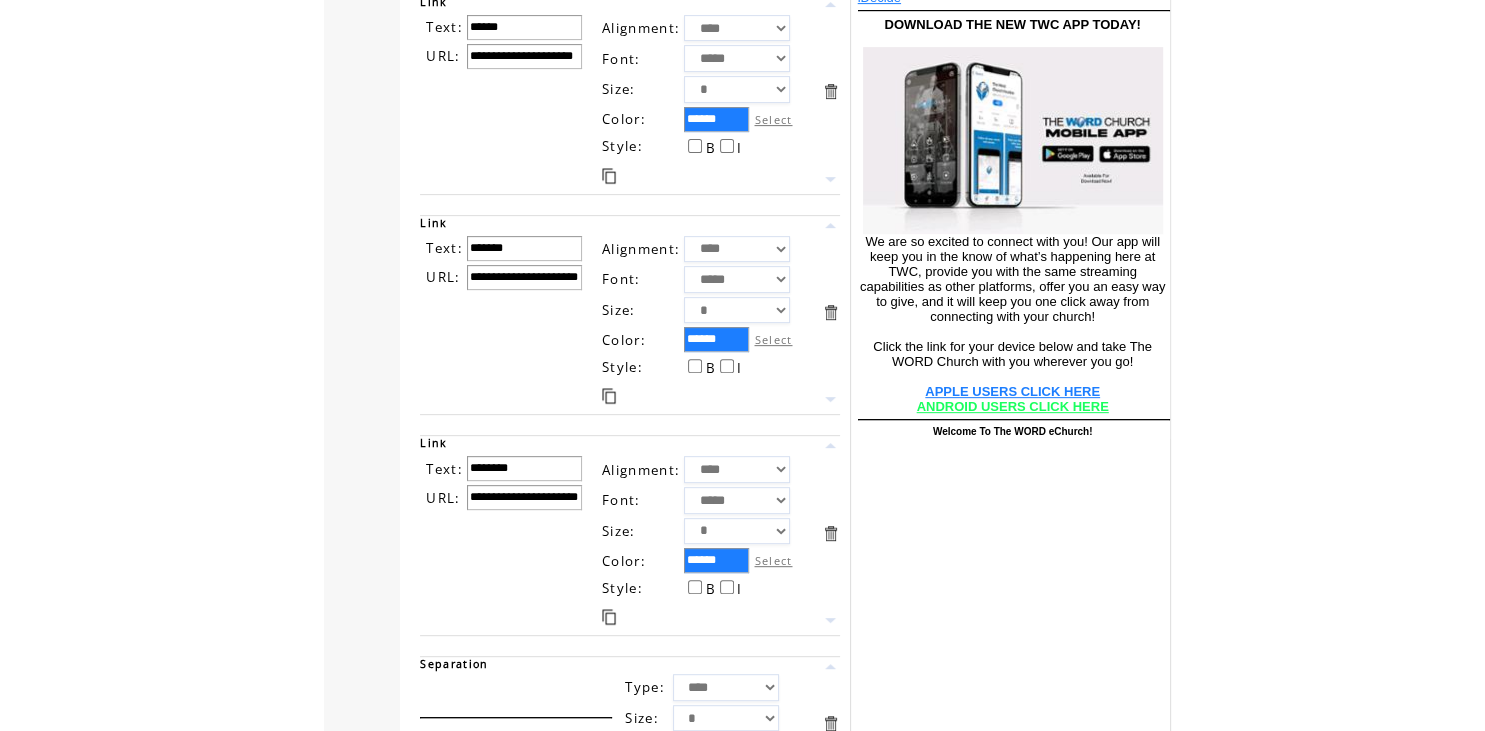 click on "**********" at bounding box center (524, 277) 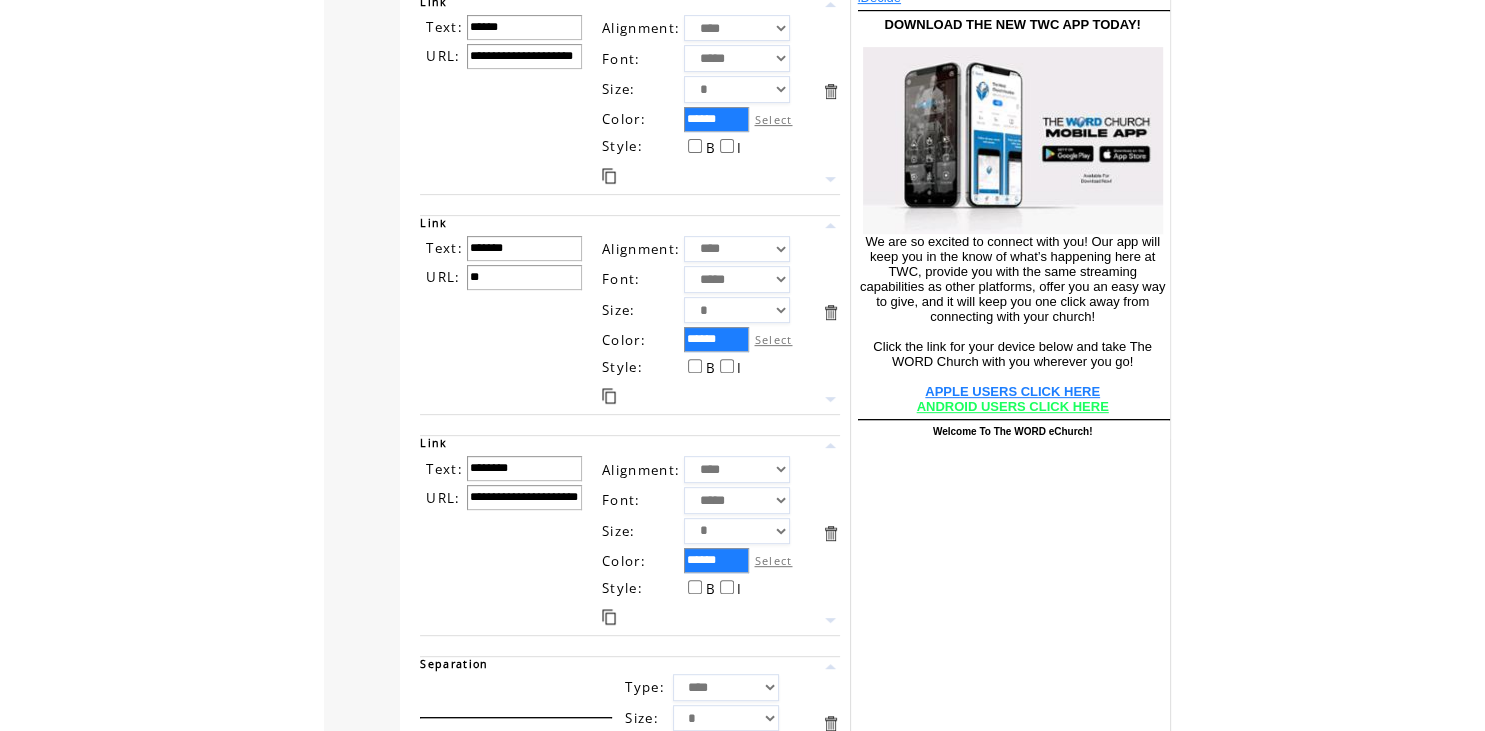 type on "*" 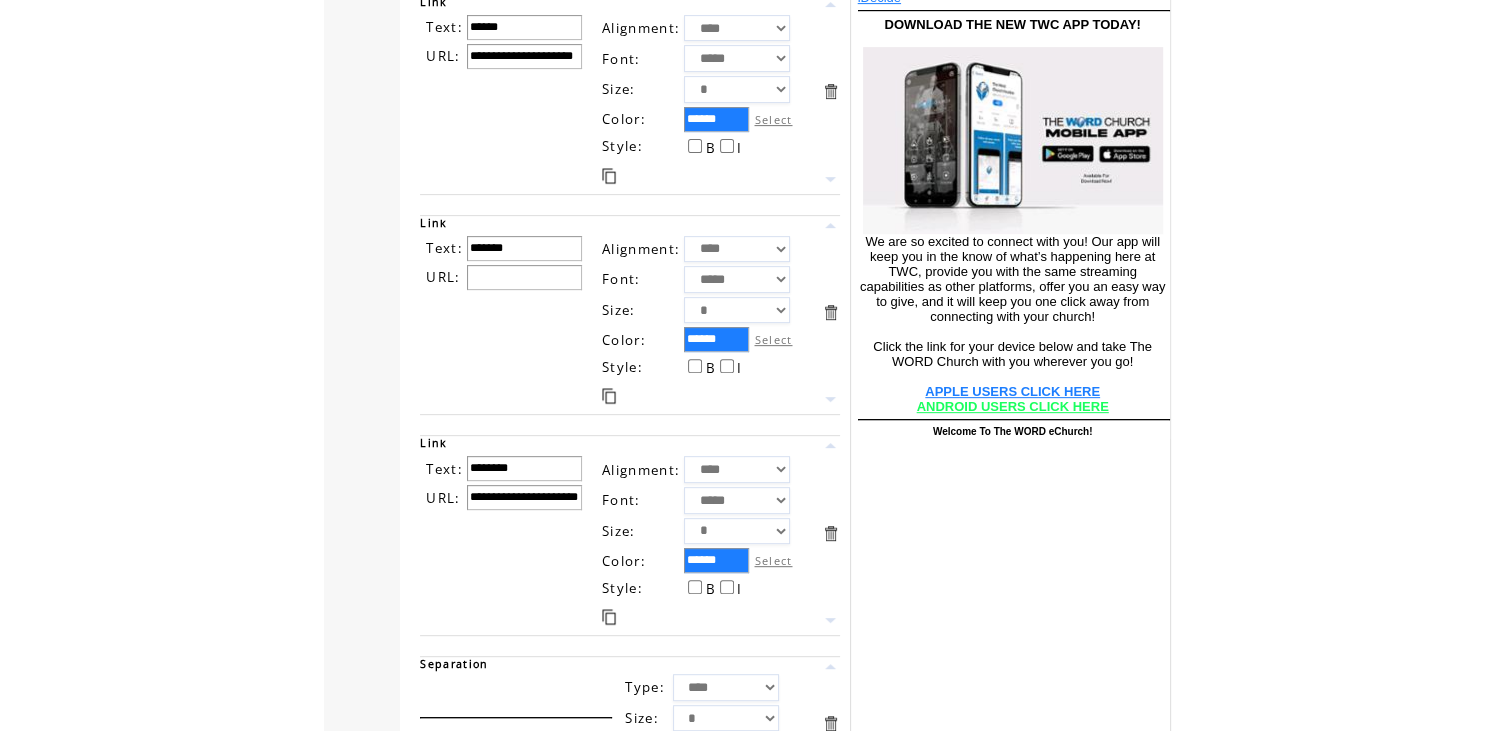 paste on "**********" 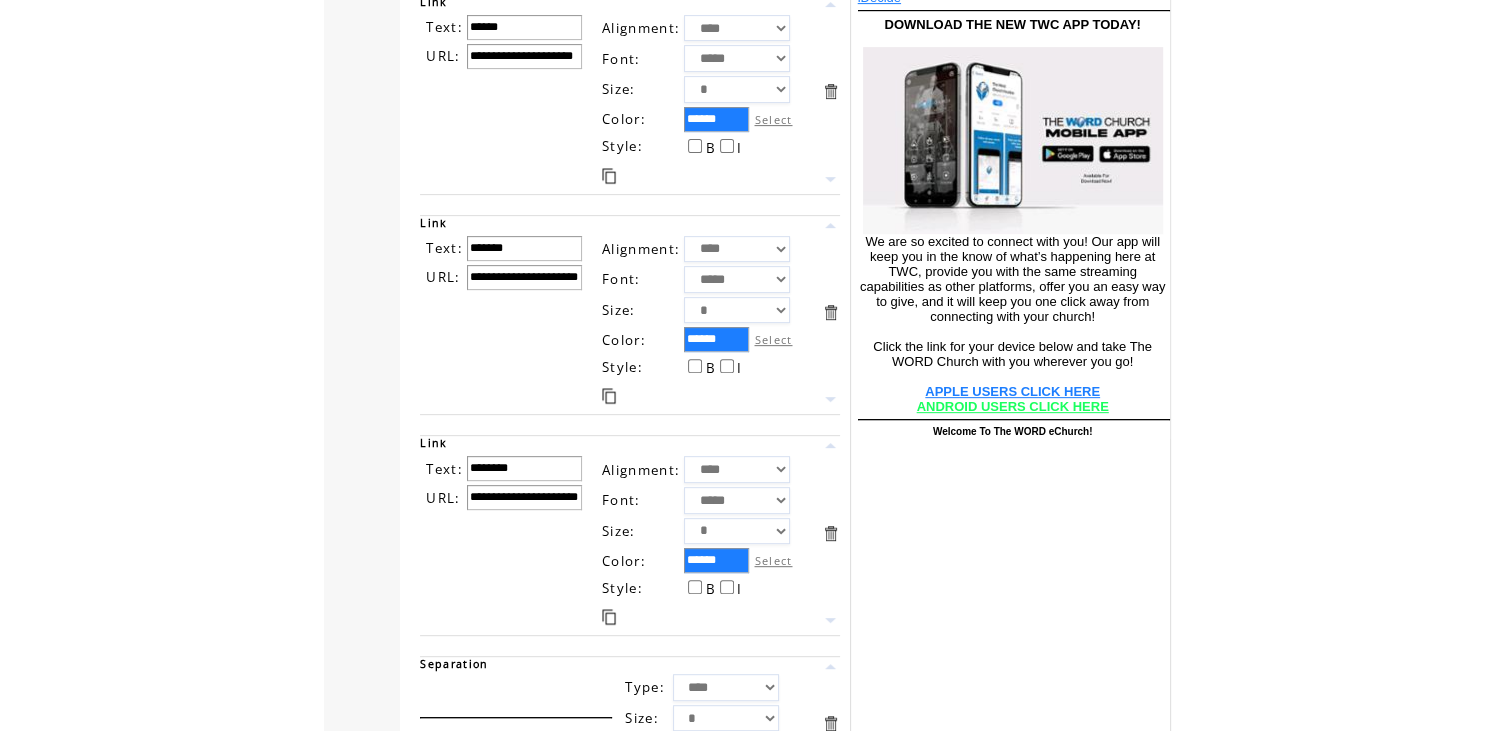 scroll, scrollTop: 0, scrollLeft: 6, axis: horizontal 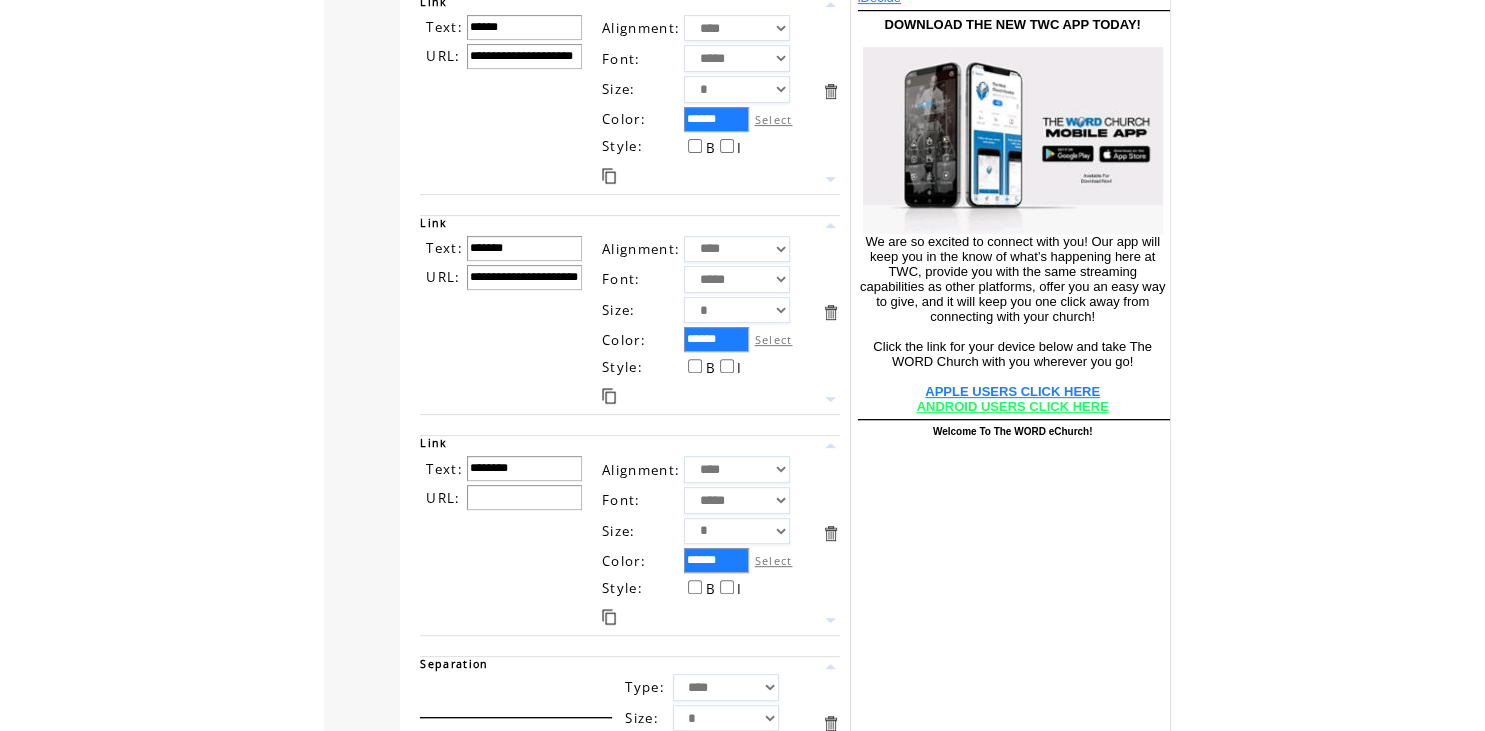paste on "**********" 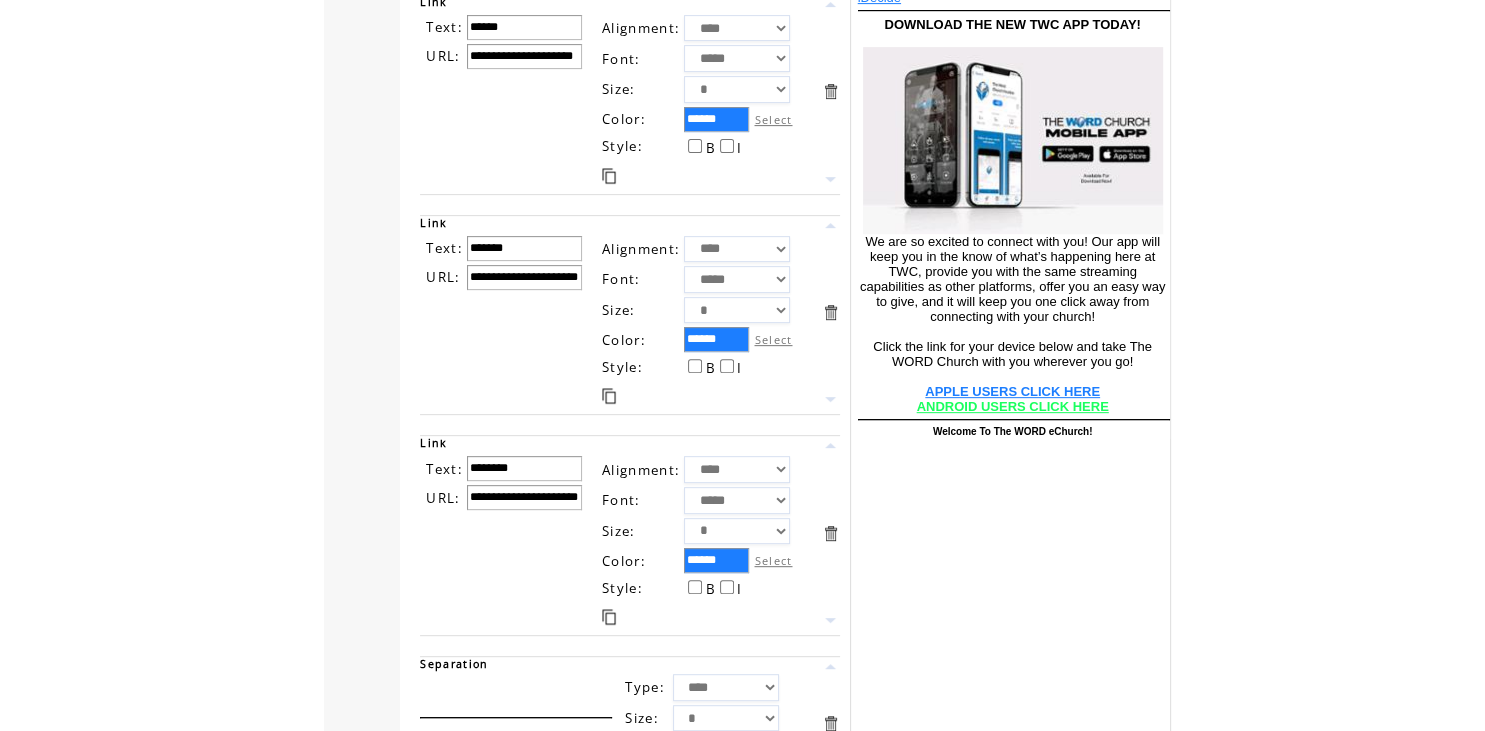 scroll, scrollTop: 0, scrollLeft: 3, axis: horizontal 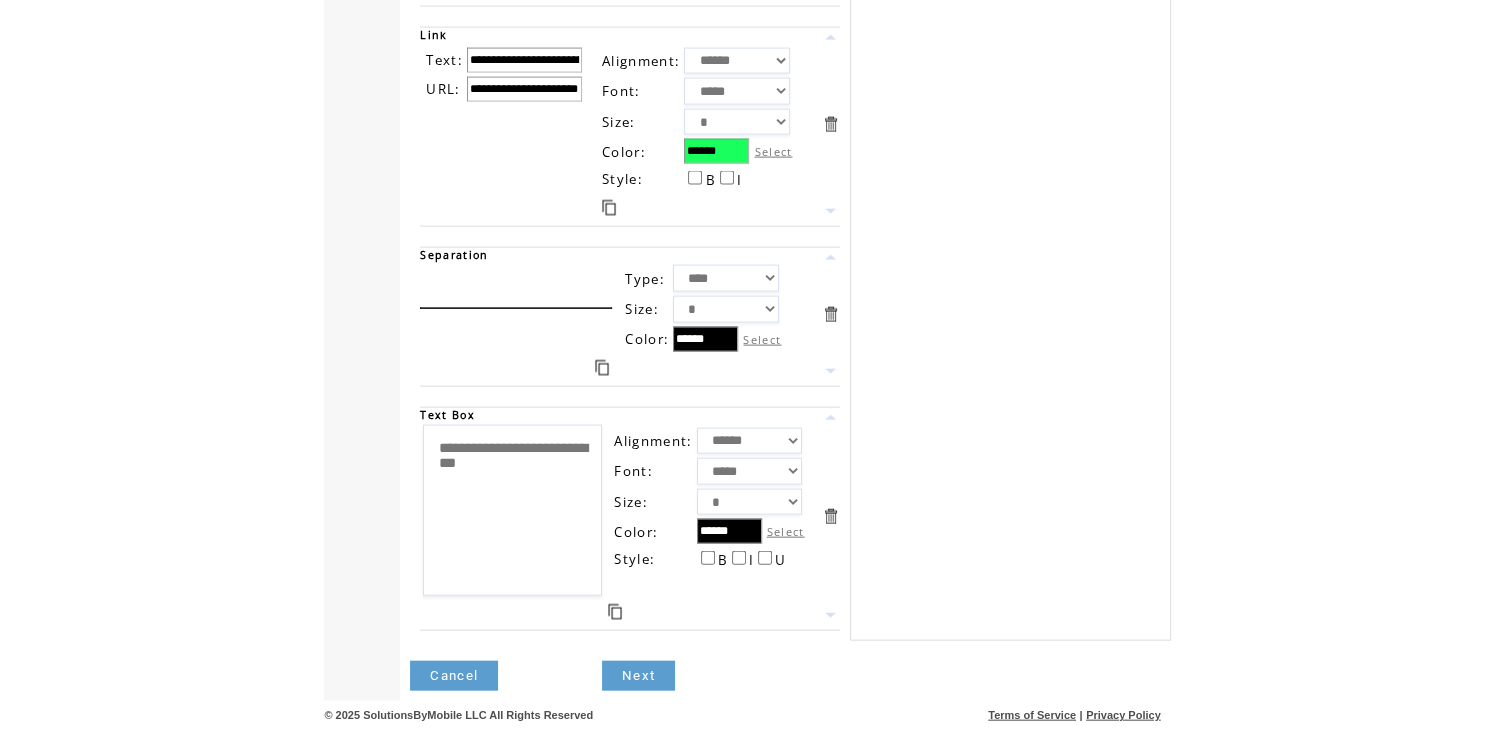 type on "**********" 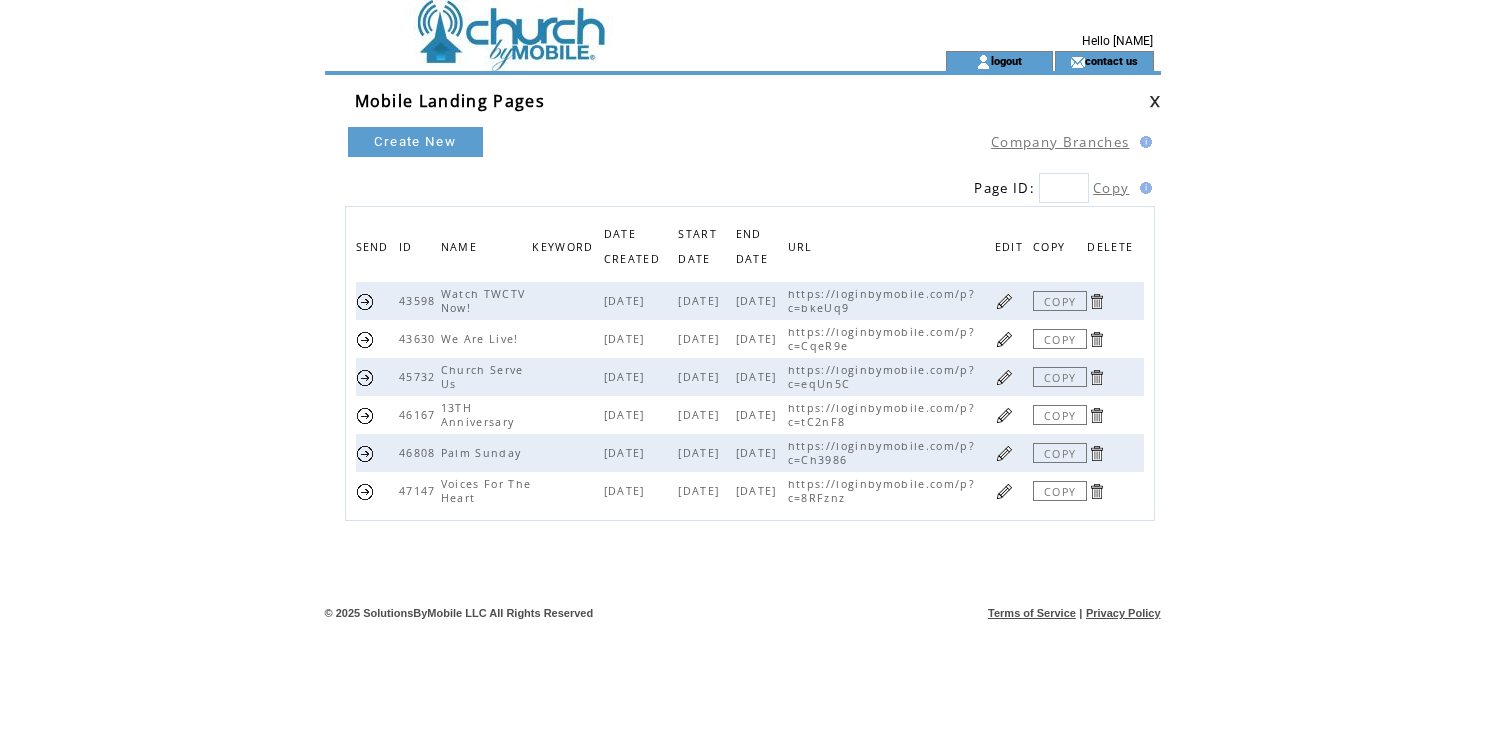scroll, scrollTop: 0, scrollLeft: 0, axis: both 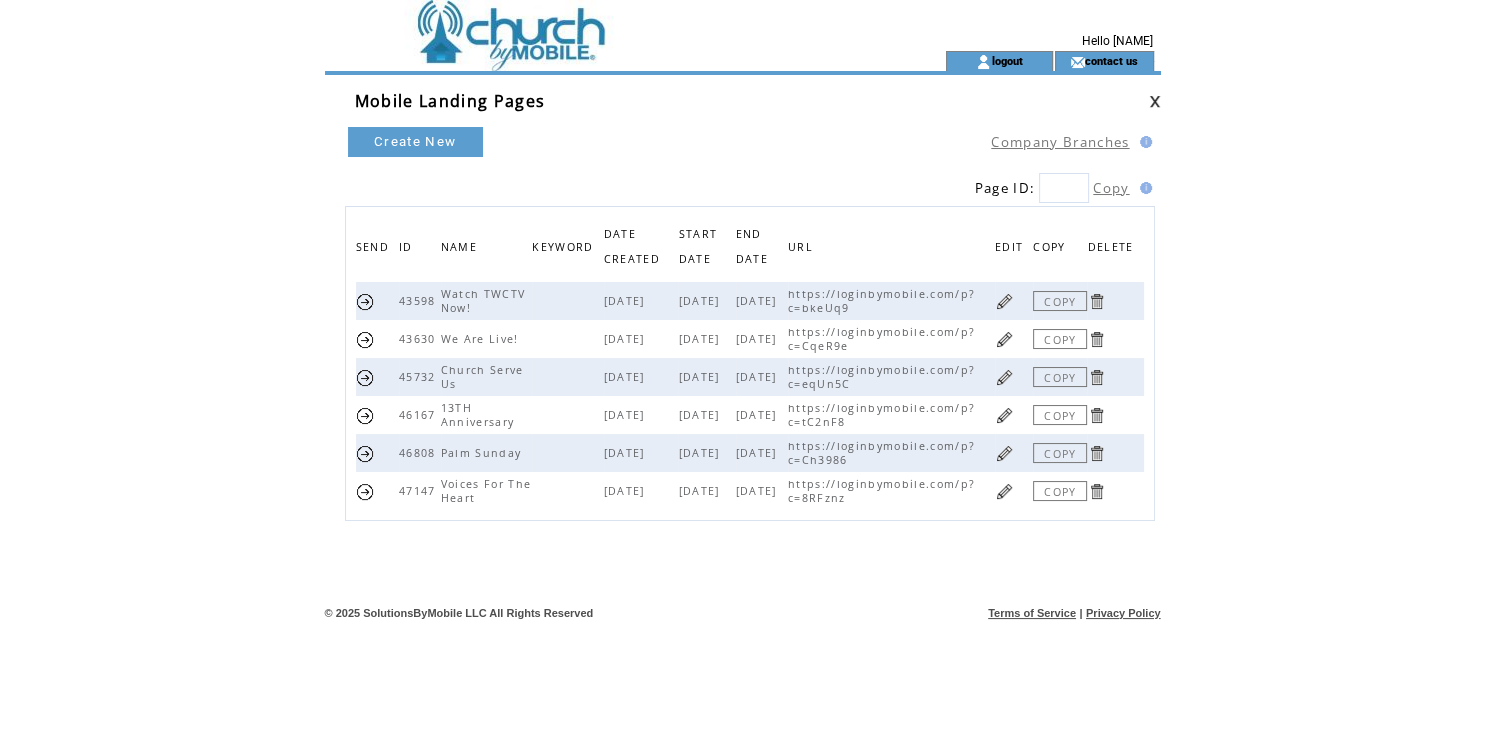 click at bounding box center [365, 339] 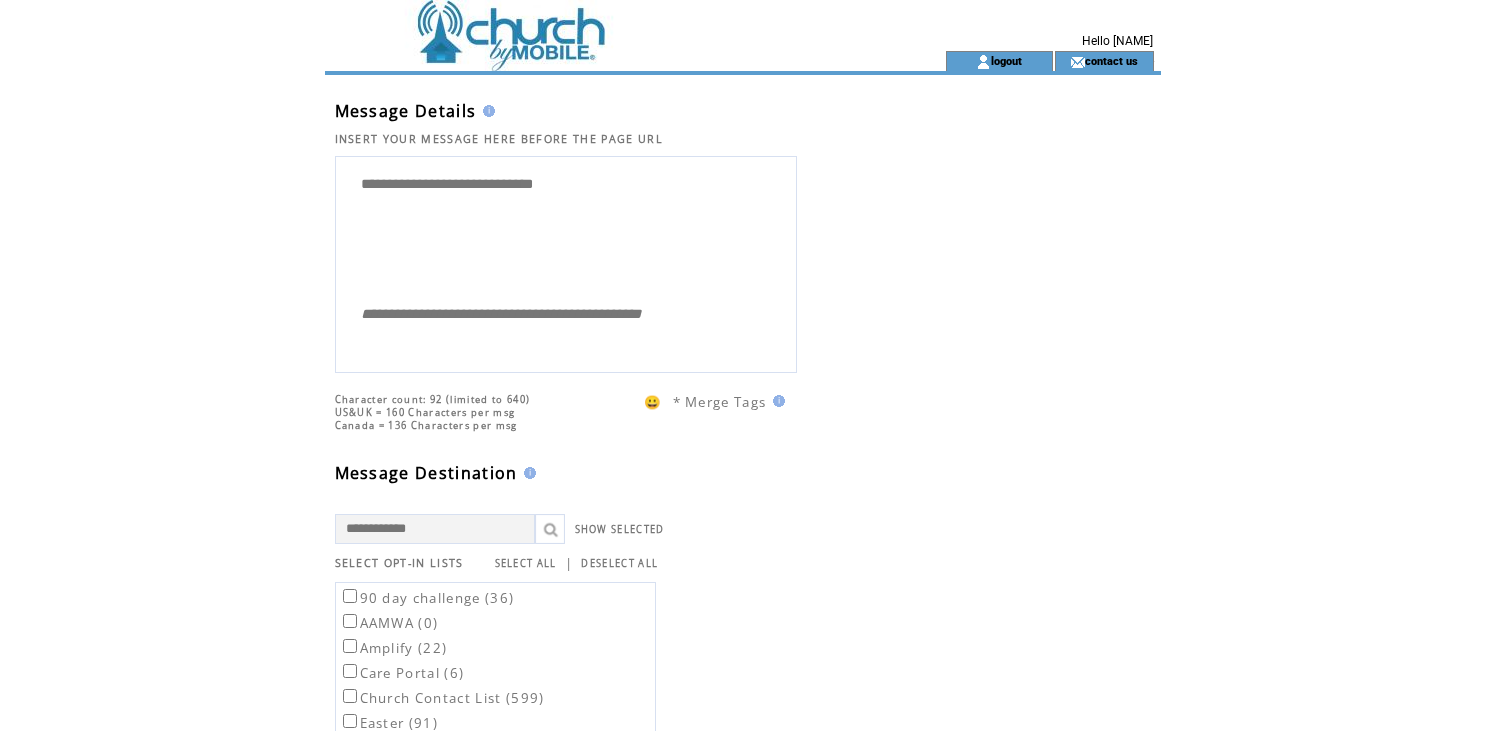 scroll, scrollTop: 0, scrollLeft: 0, axis: both 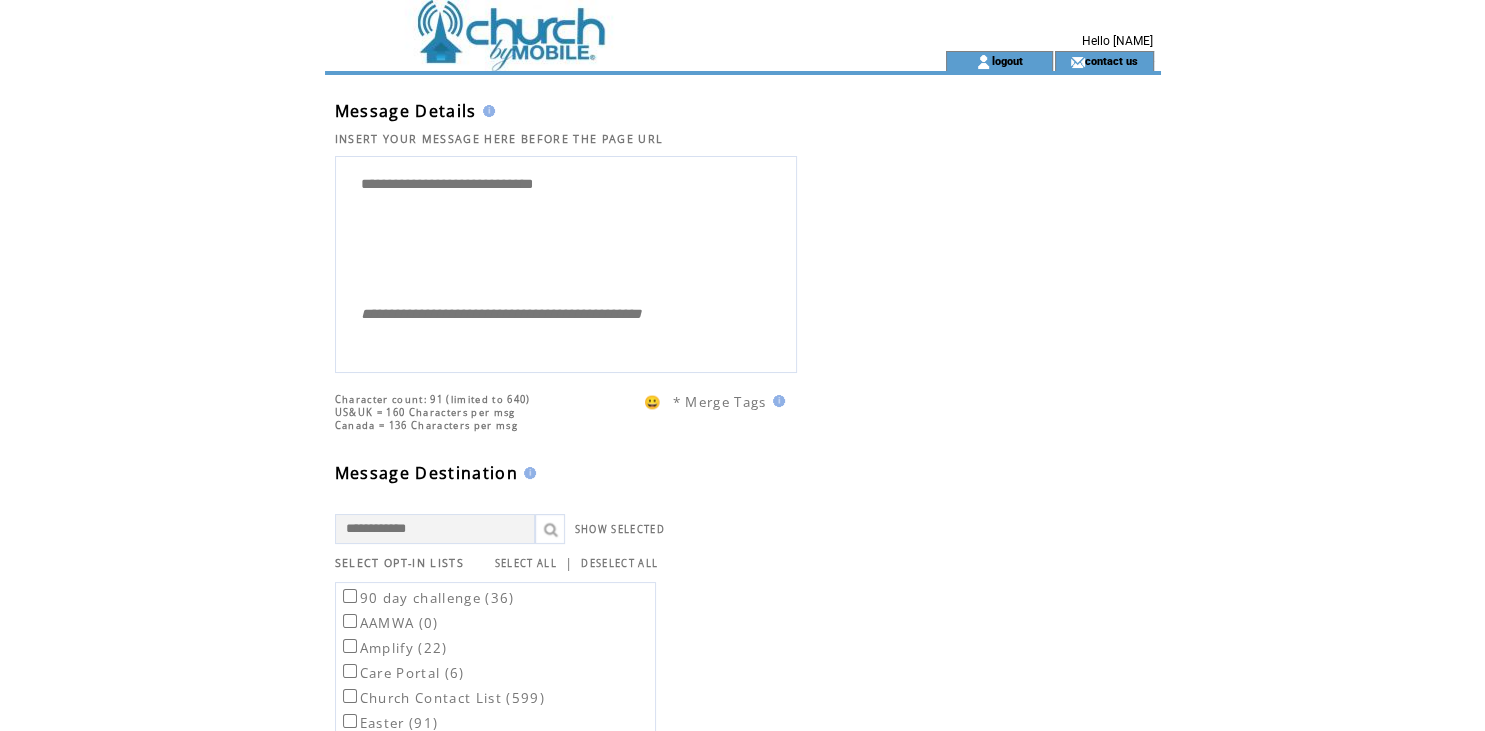 drag, startPoint x: 592, startPoint y: 190, endPoint x: 172, endPoint y: 201, distance: 420.144 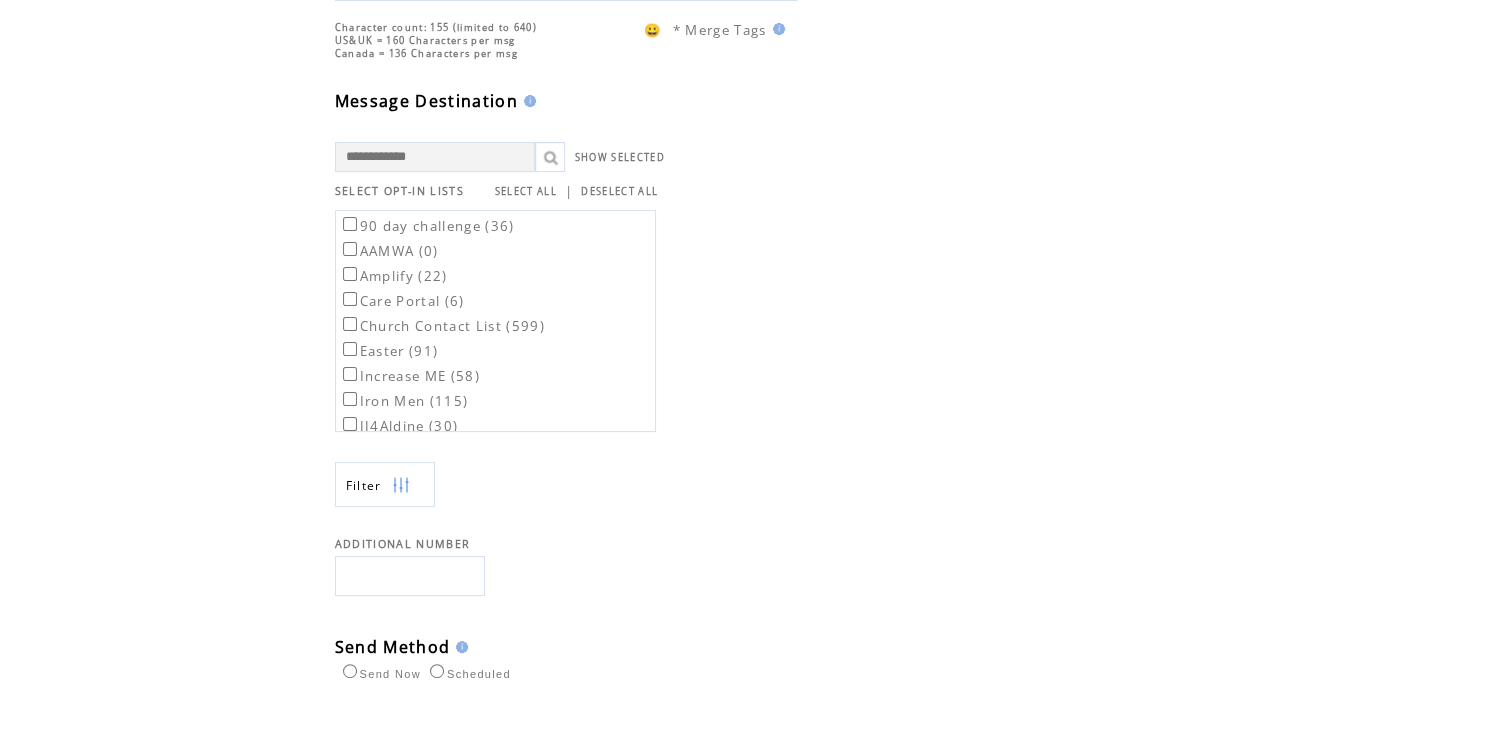 scroll, scrollTop: 373, scrollLeft: 0, axis: vertical 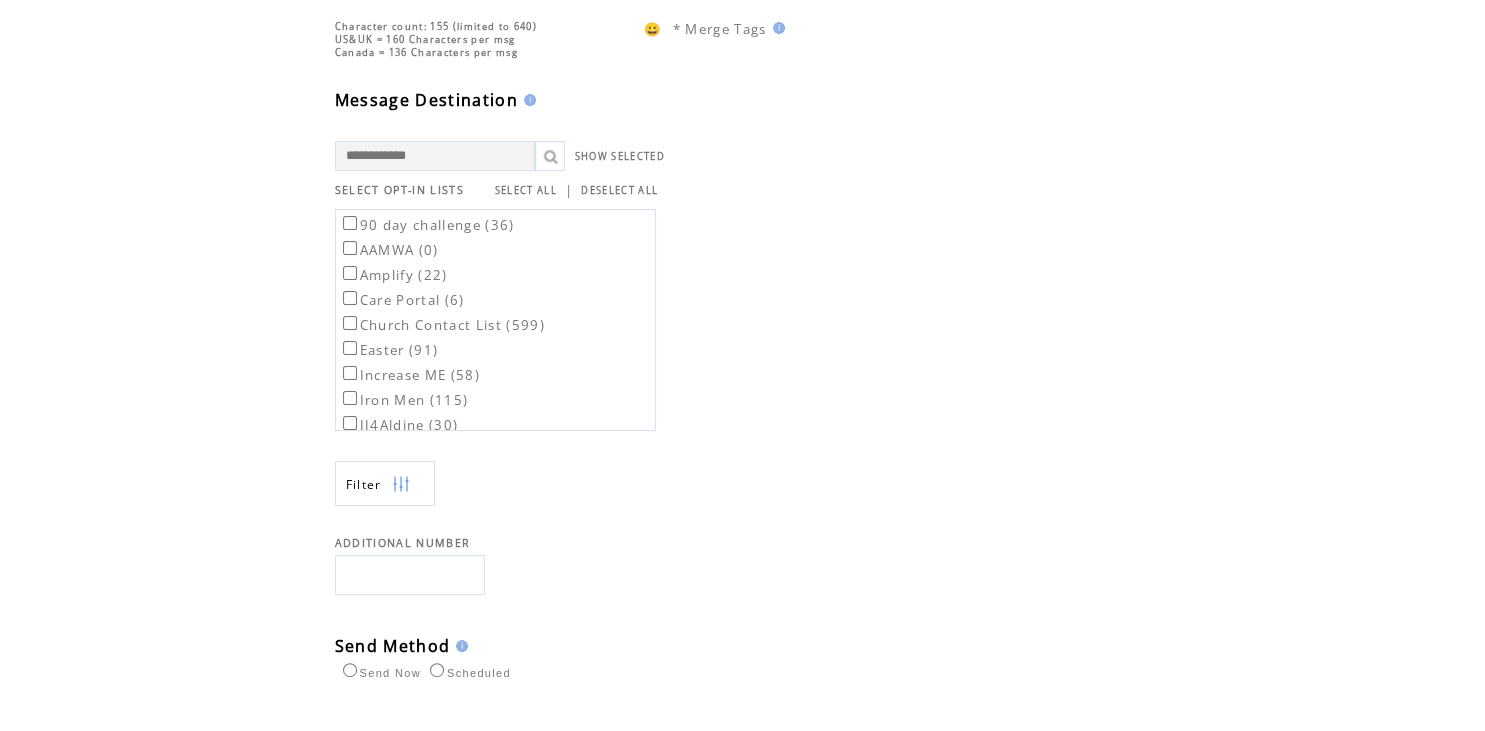 type on "**********" 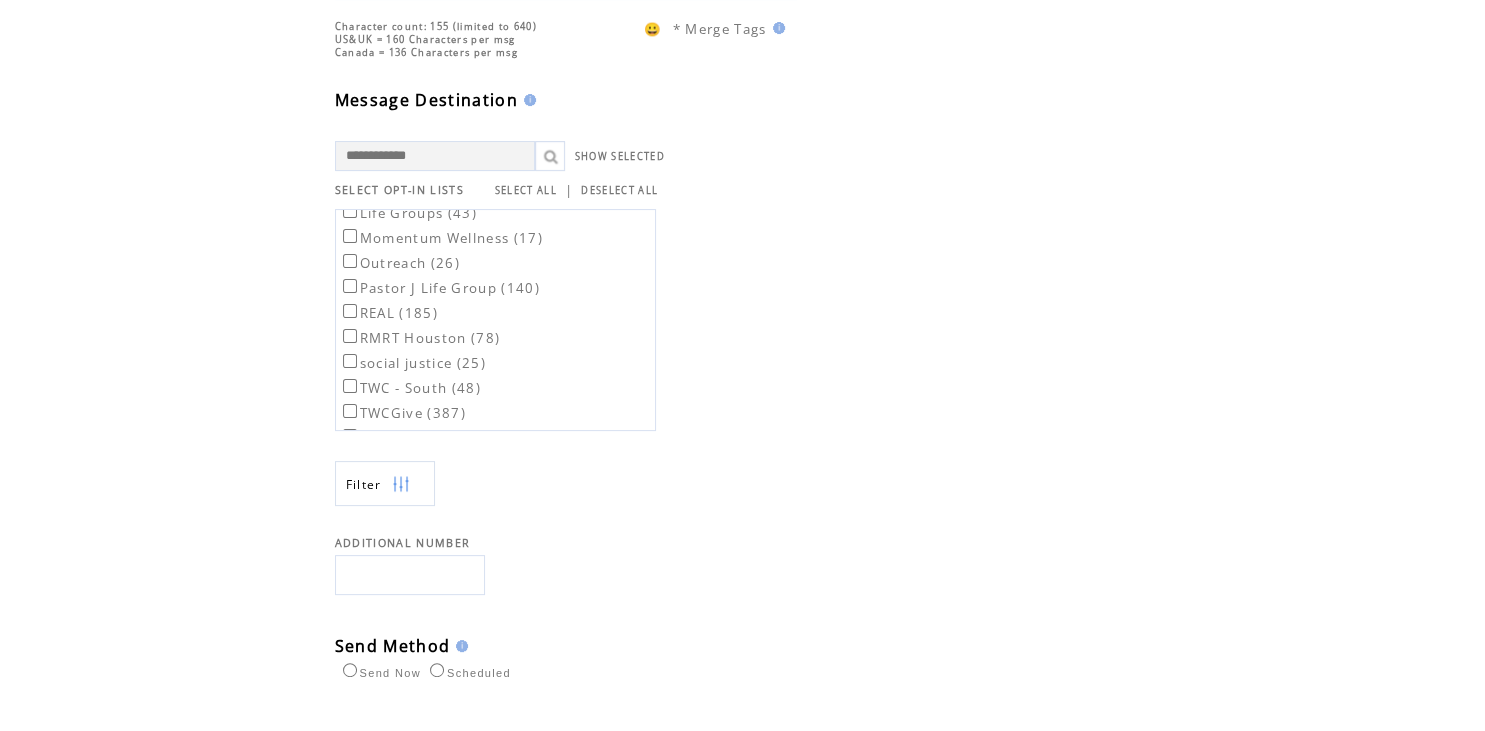 scroll, scrollTop: 276, scrollLeft: 0, axis: vertical 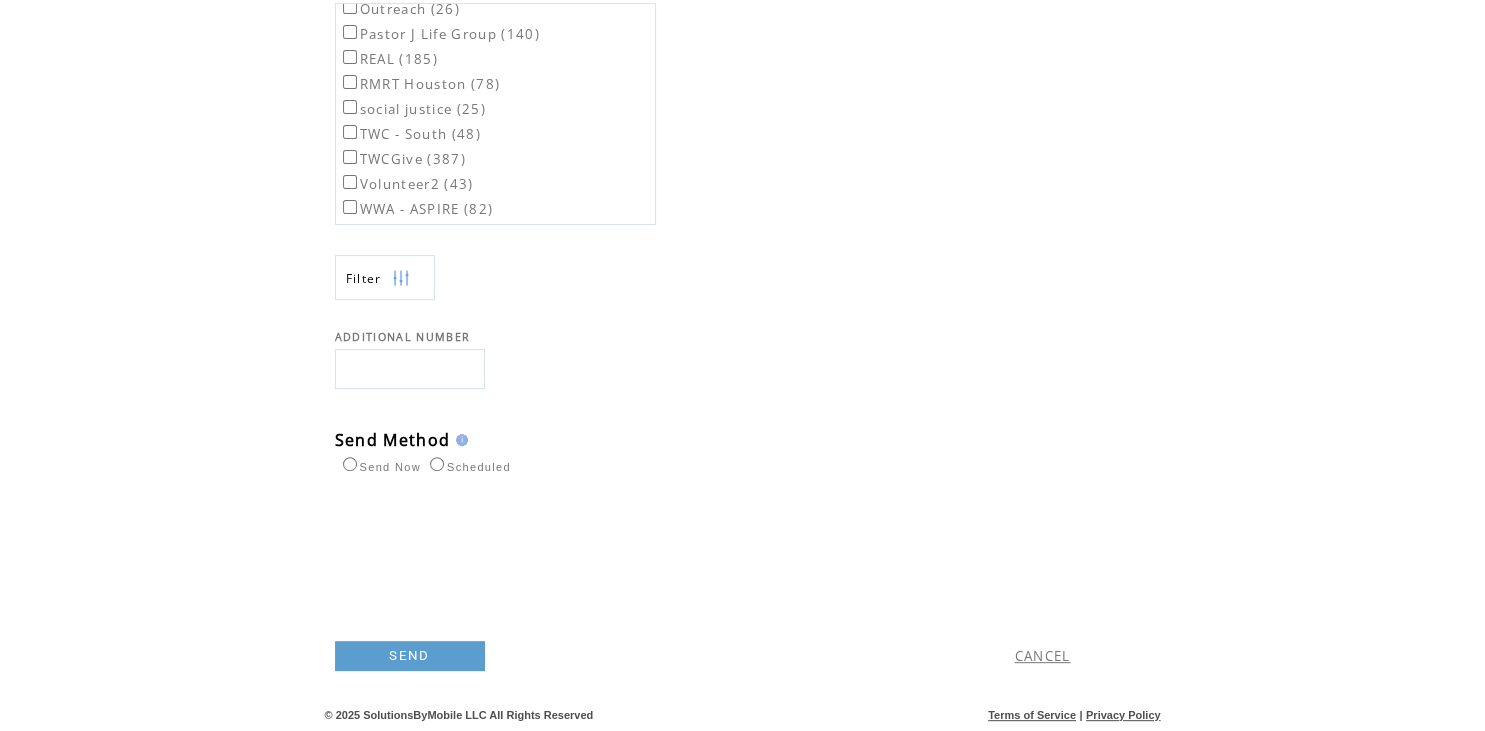 click on "SEND" at bounding box center (410, 656) 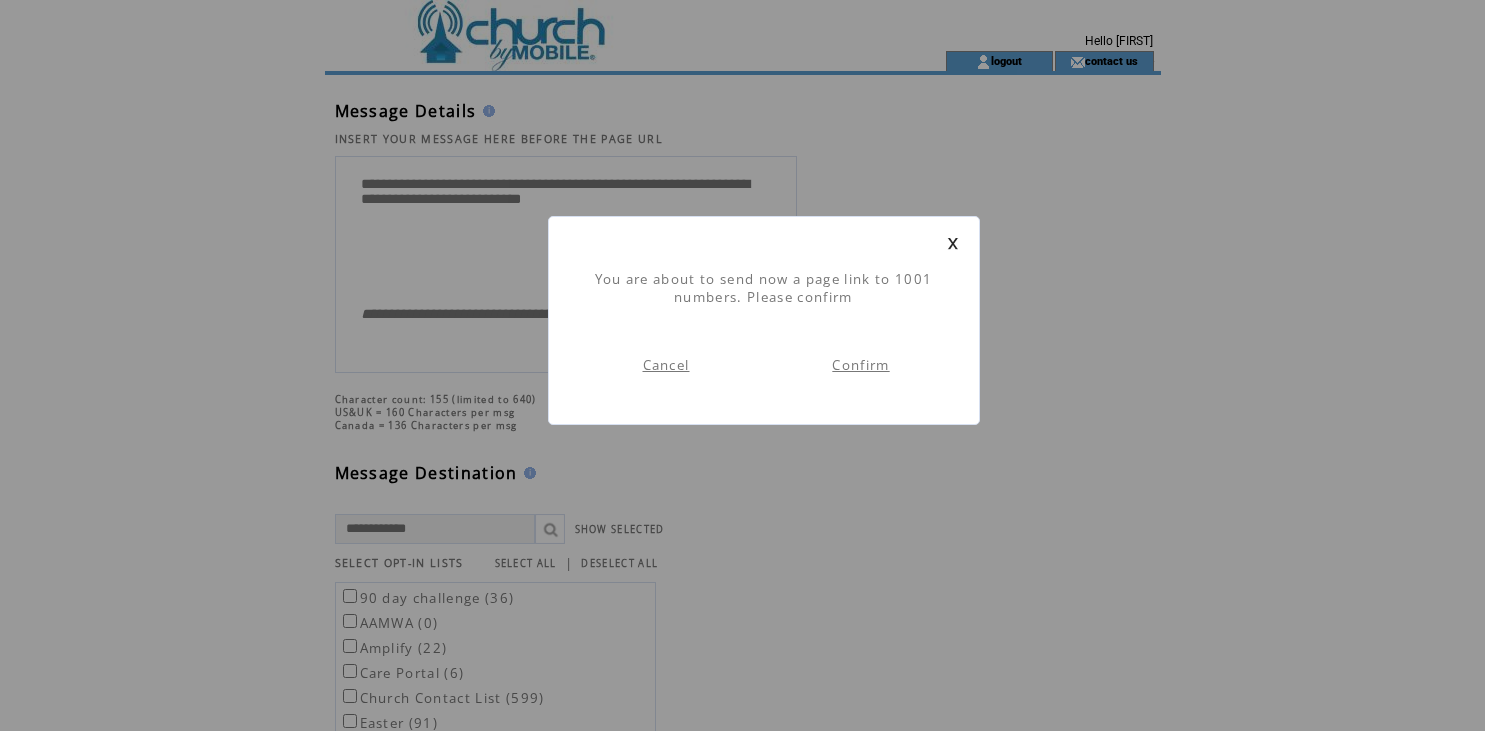scroll, scrollTop: 1, scrollLeft: 0, axis: vertical 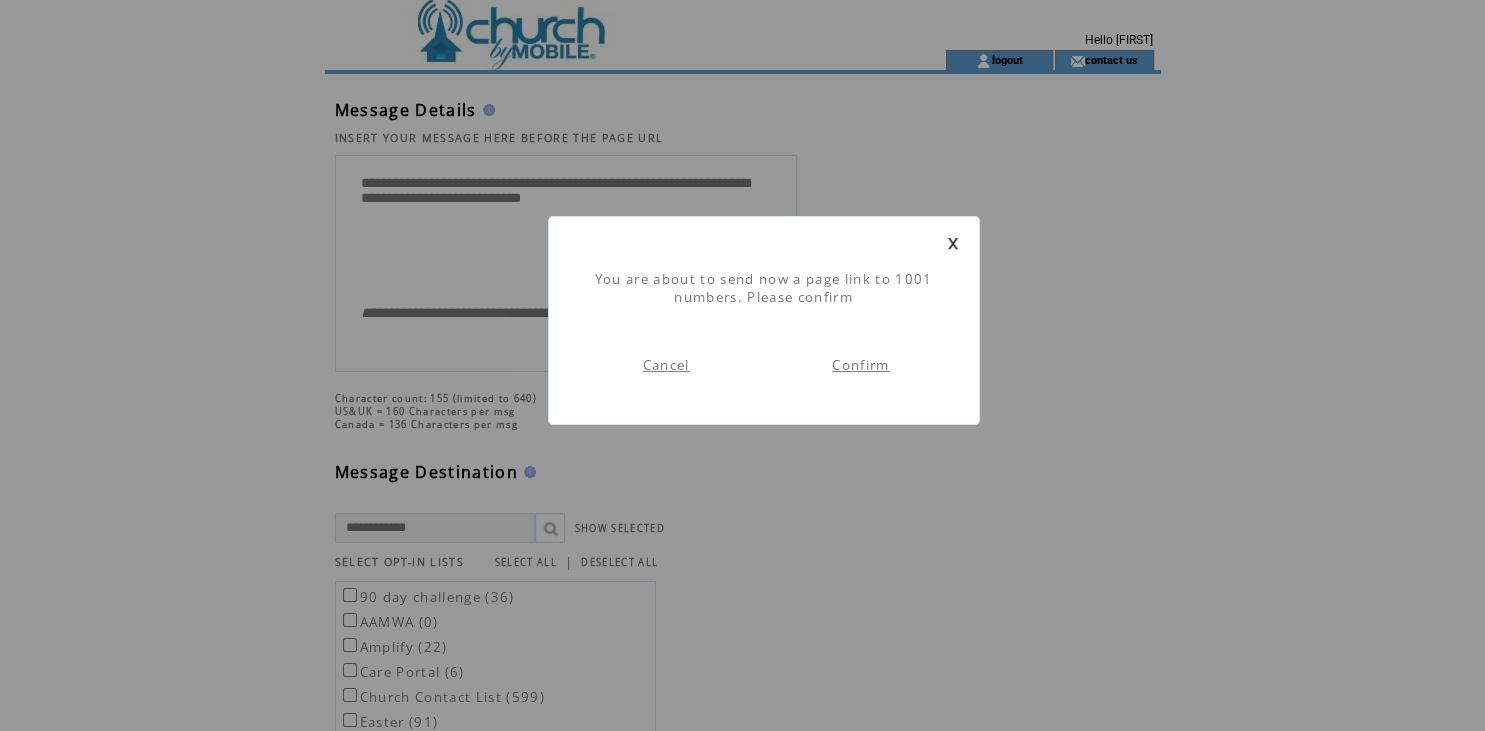 click on "Confirm" at bounding box center (860, 365) 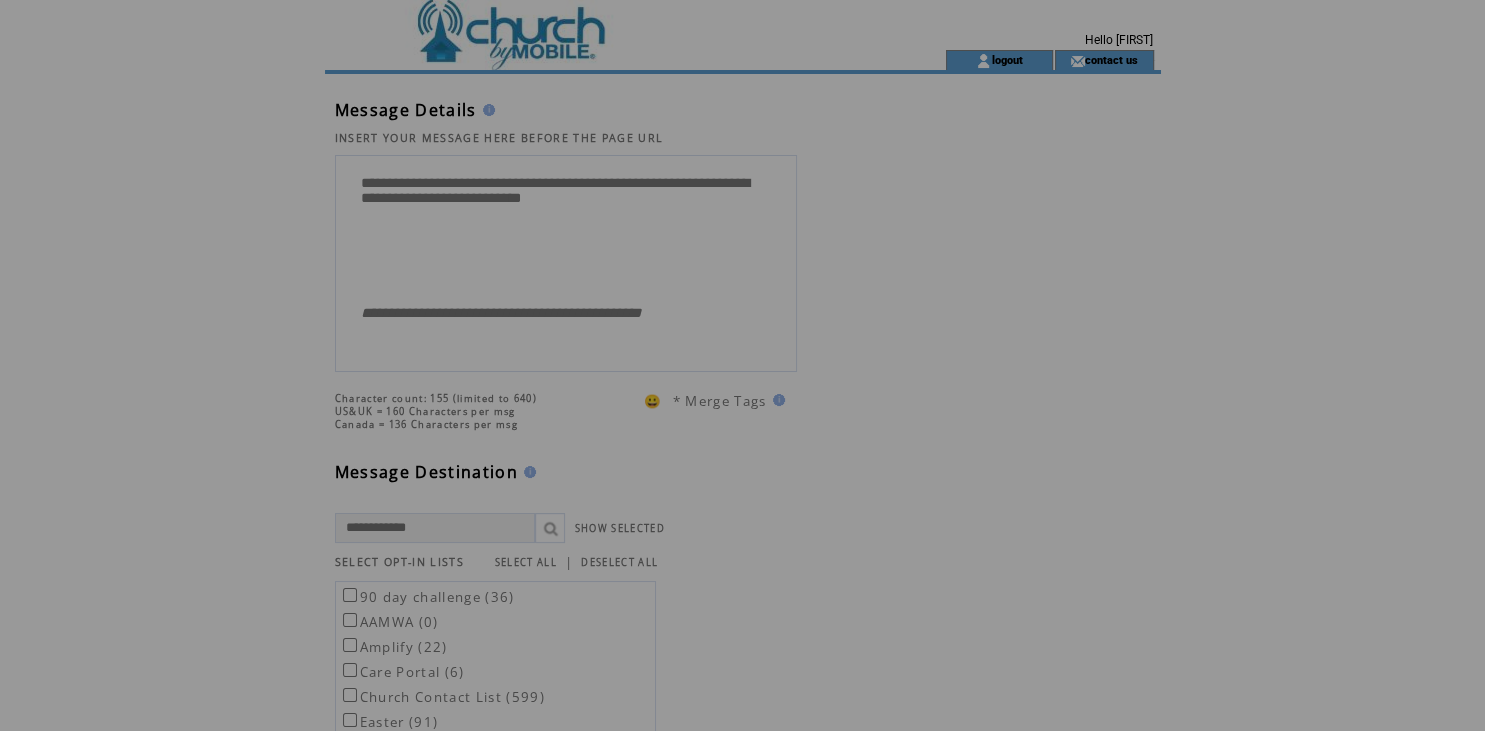 scroll, scrollTop: 0, scrollLeft: 0, axis: both 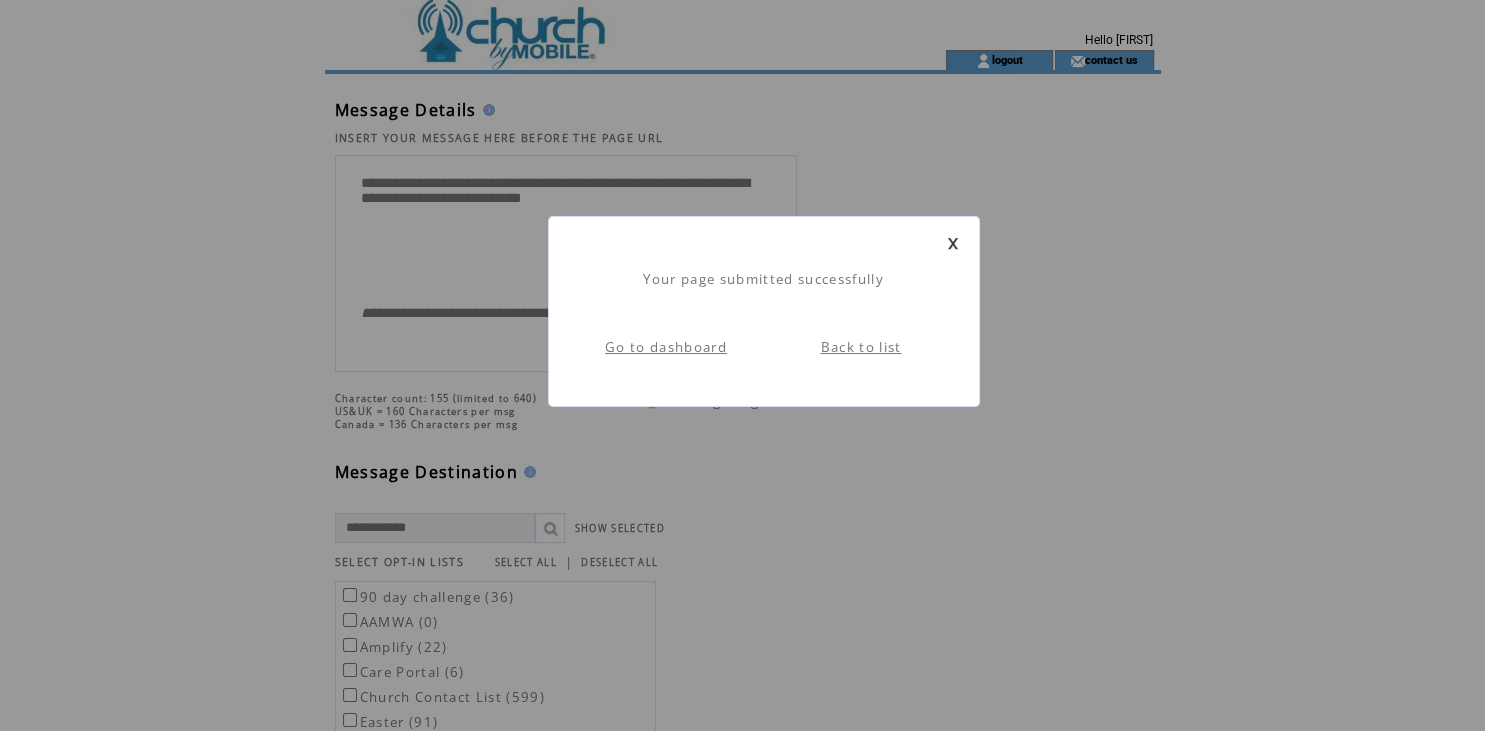 click on "Back to list" at bounding box center [861, 347] 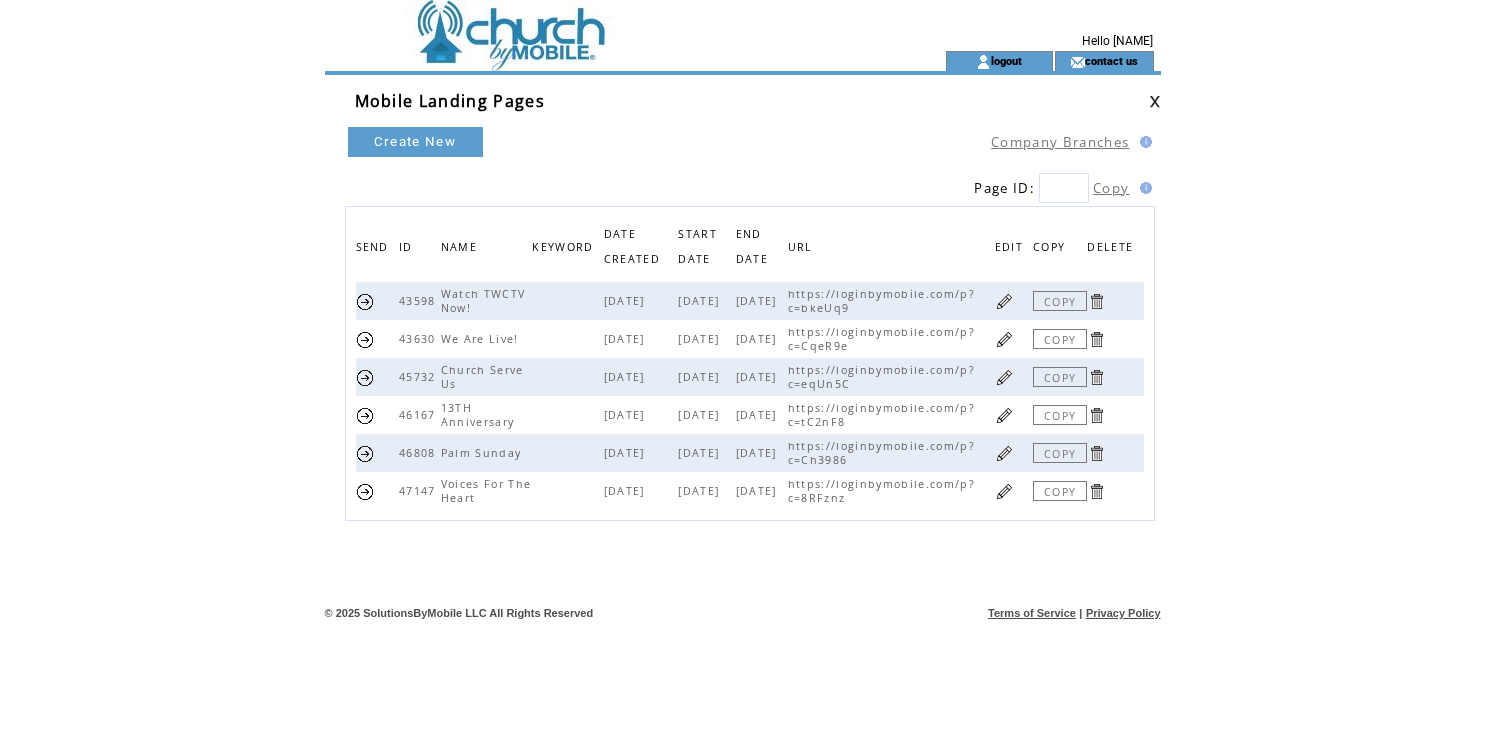 scroll, scrollTop: 0, scrollLeft: 0, axis: both 